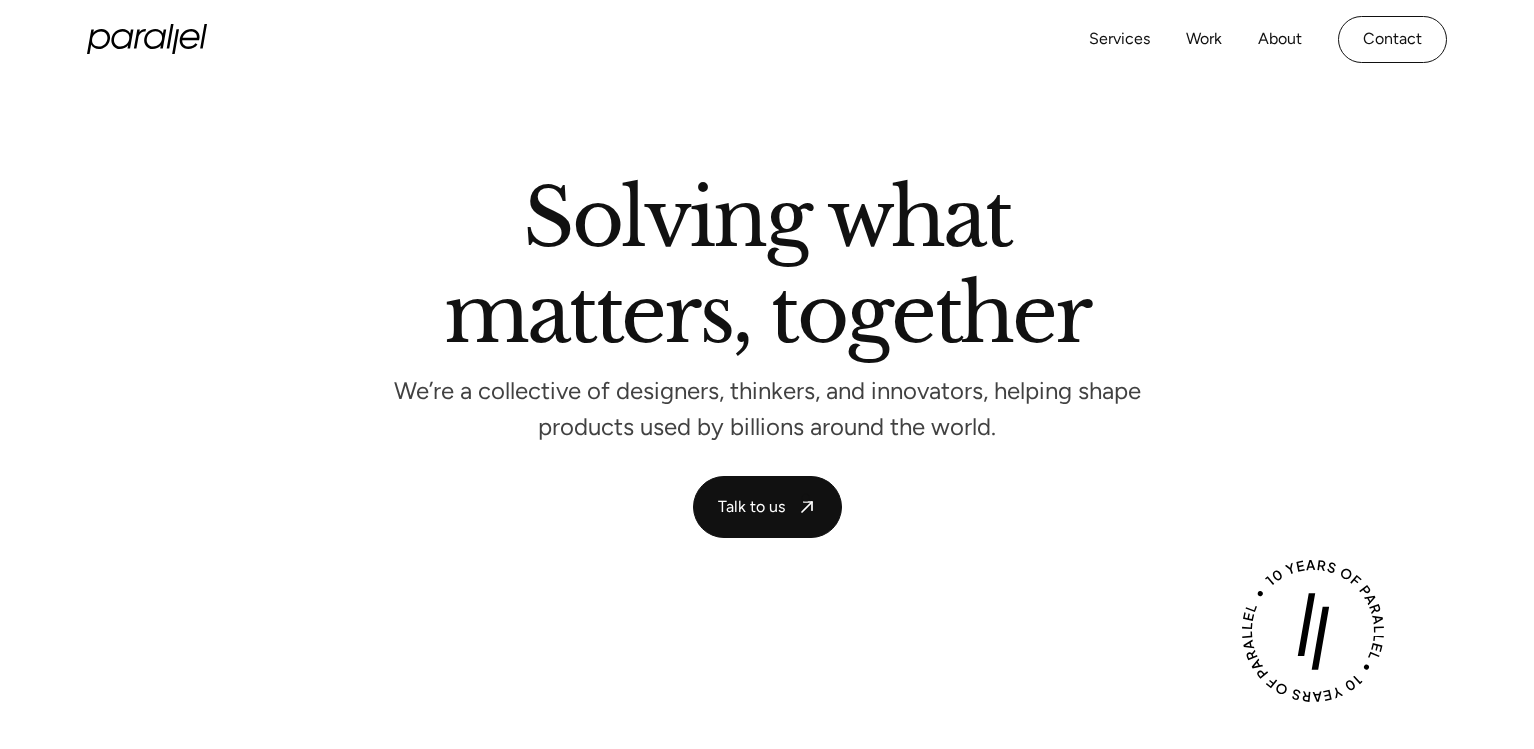 scroll, scrollTop: 0, scrollLeft: 0, axis: both 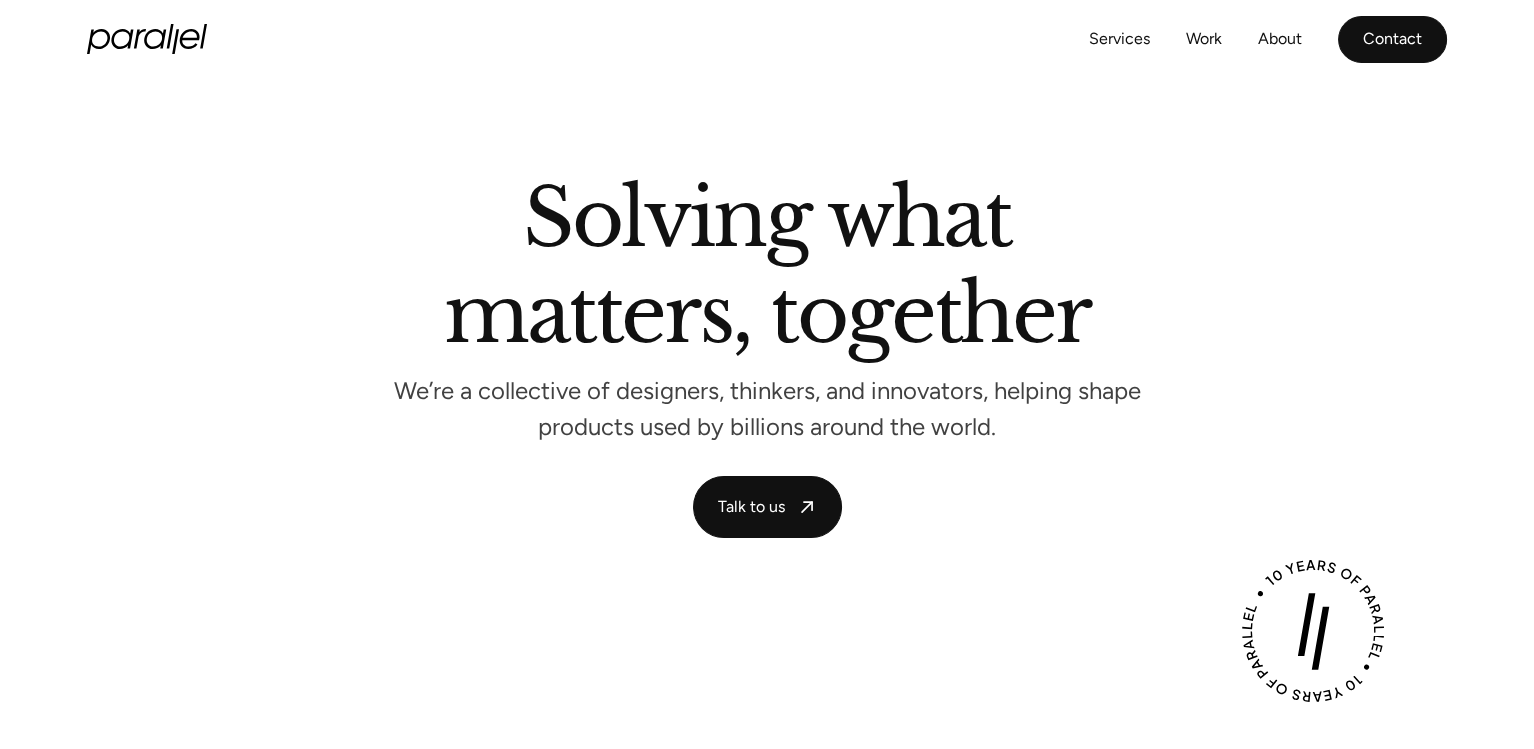 click on "Contact" at bounding box center (1392, 39) 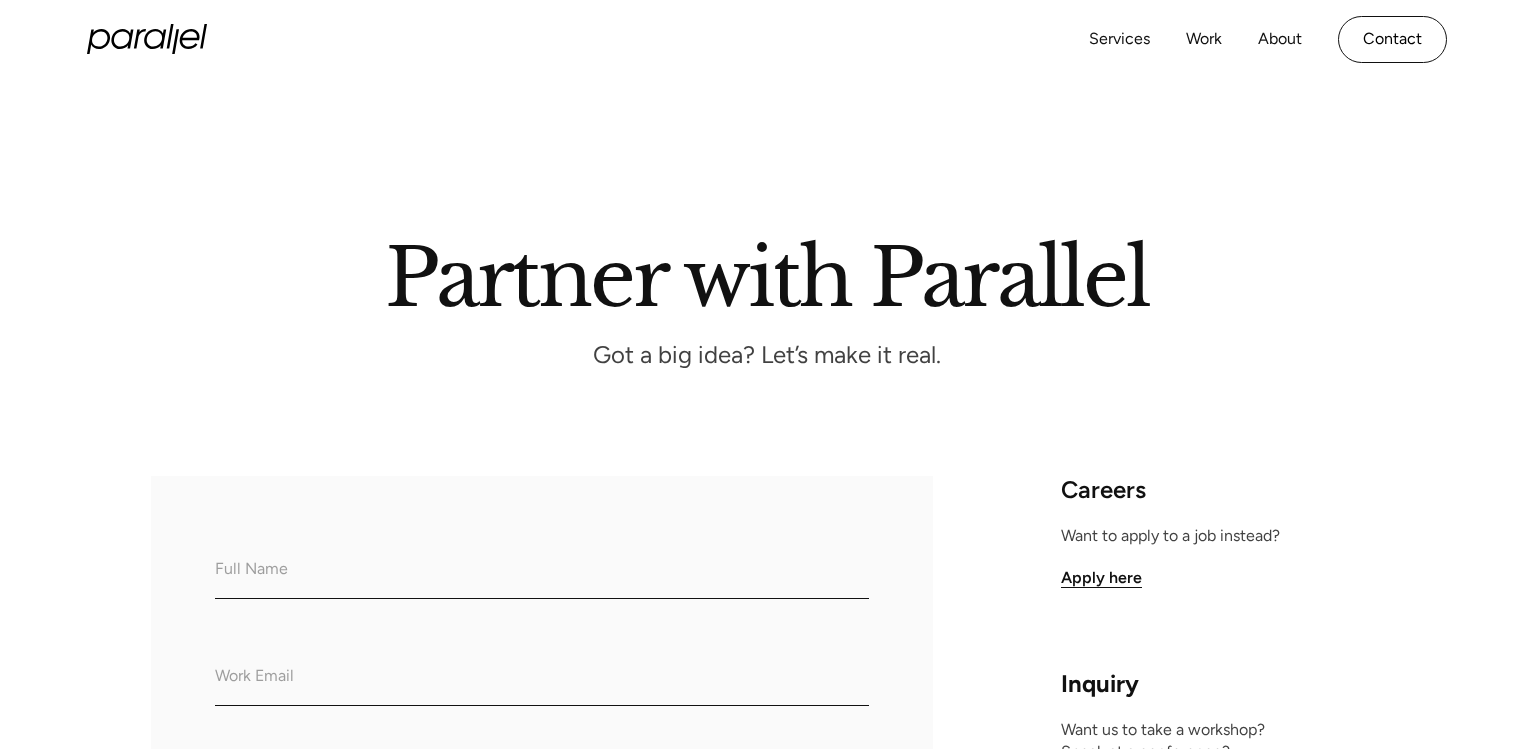 scroll, scrollTop: 0, scrollLeft: 0, axis: both 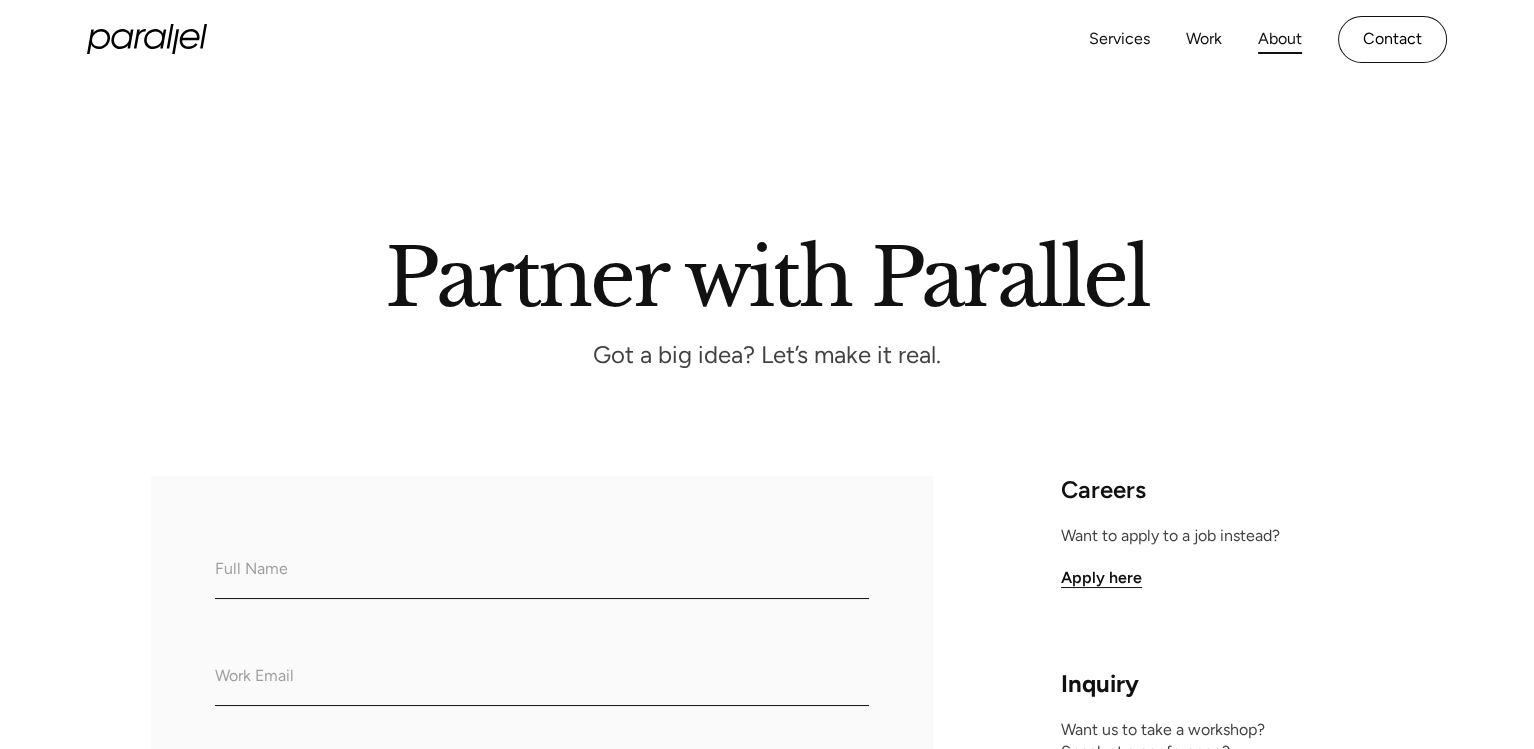 click on "About" at bounding box center [1280, 39] 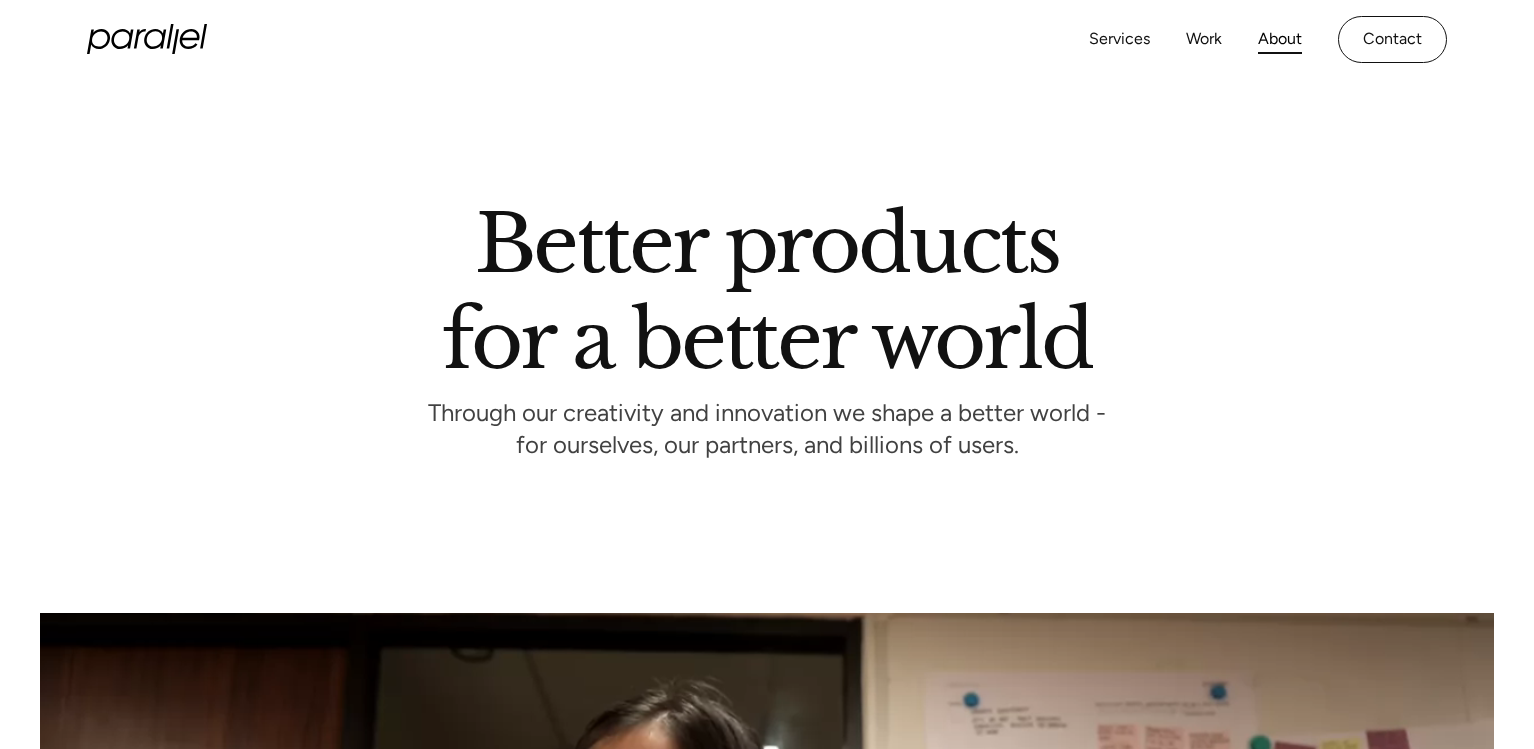 scroll, scrollTop: 0, scrollLeft: 0, axis: both 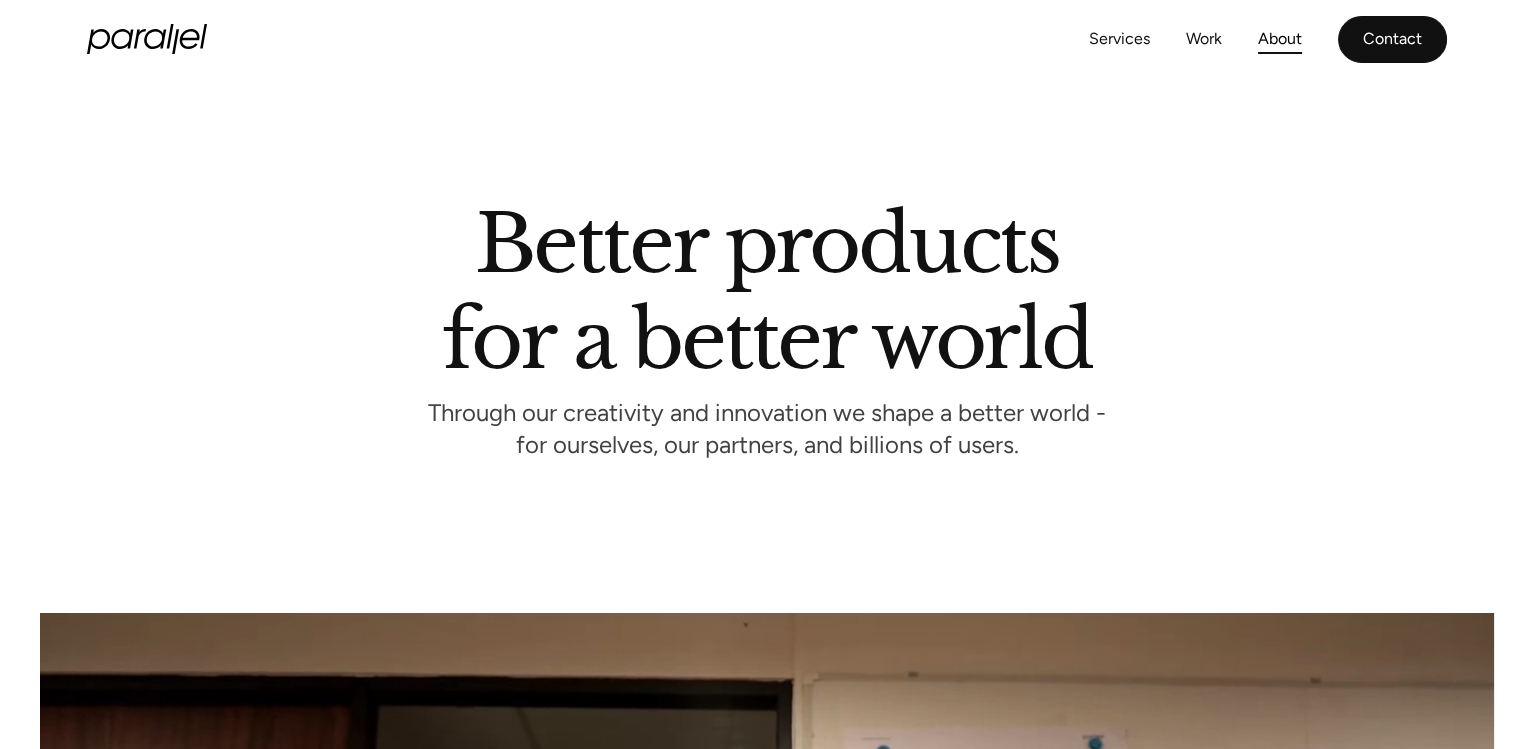 click on "Contact" at bounding box center (1392, 39) 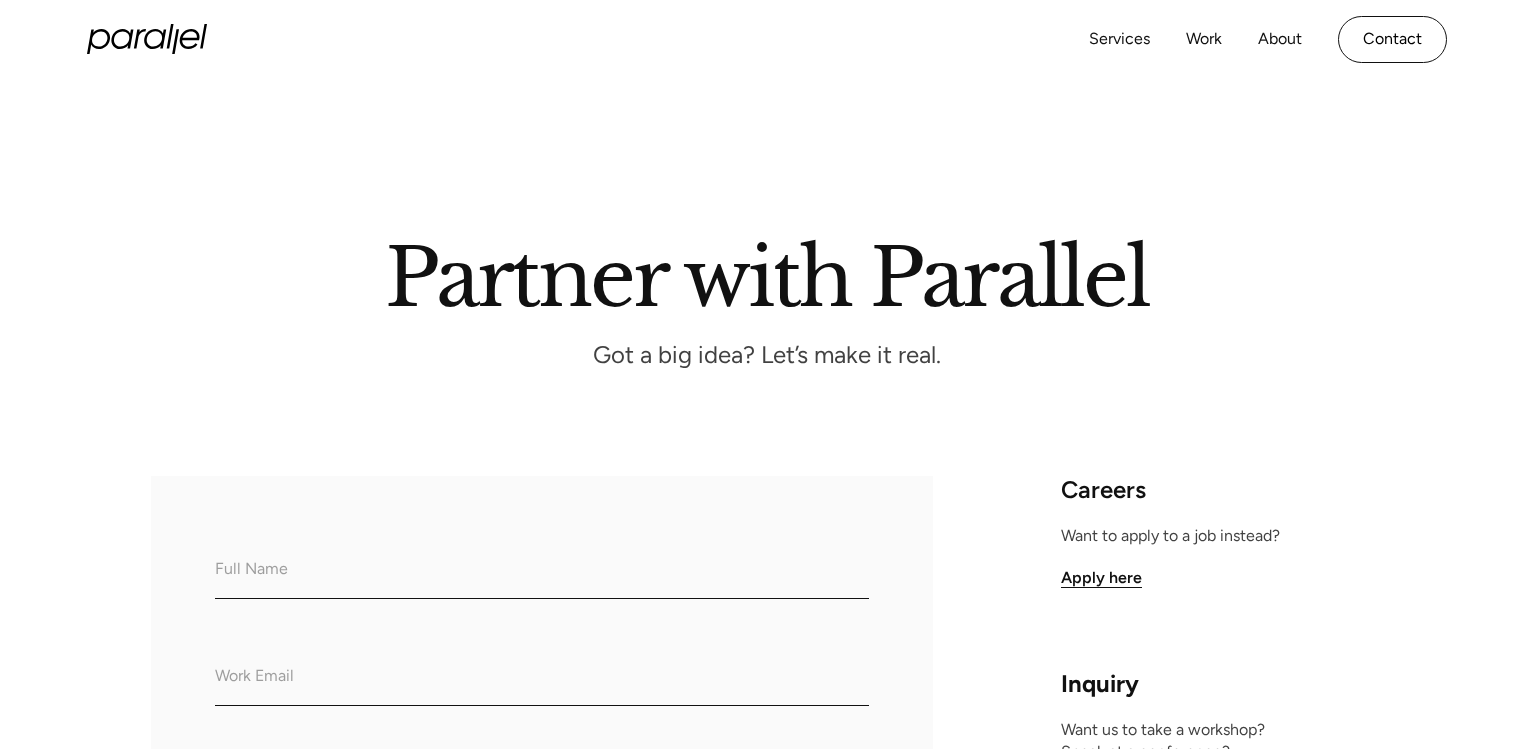 scroll, scrollTop: 0, scrollLeft: 0, axis: both 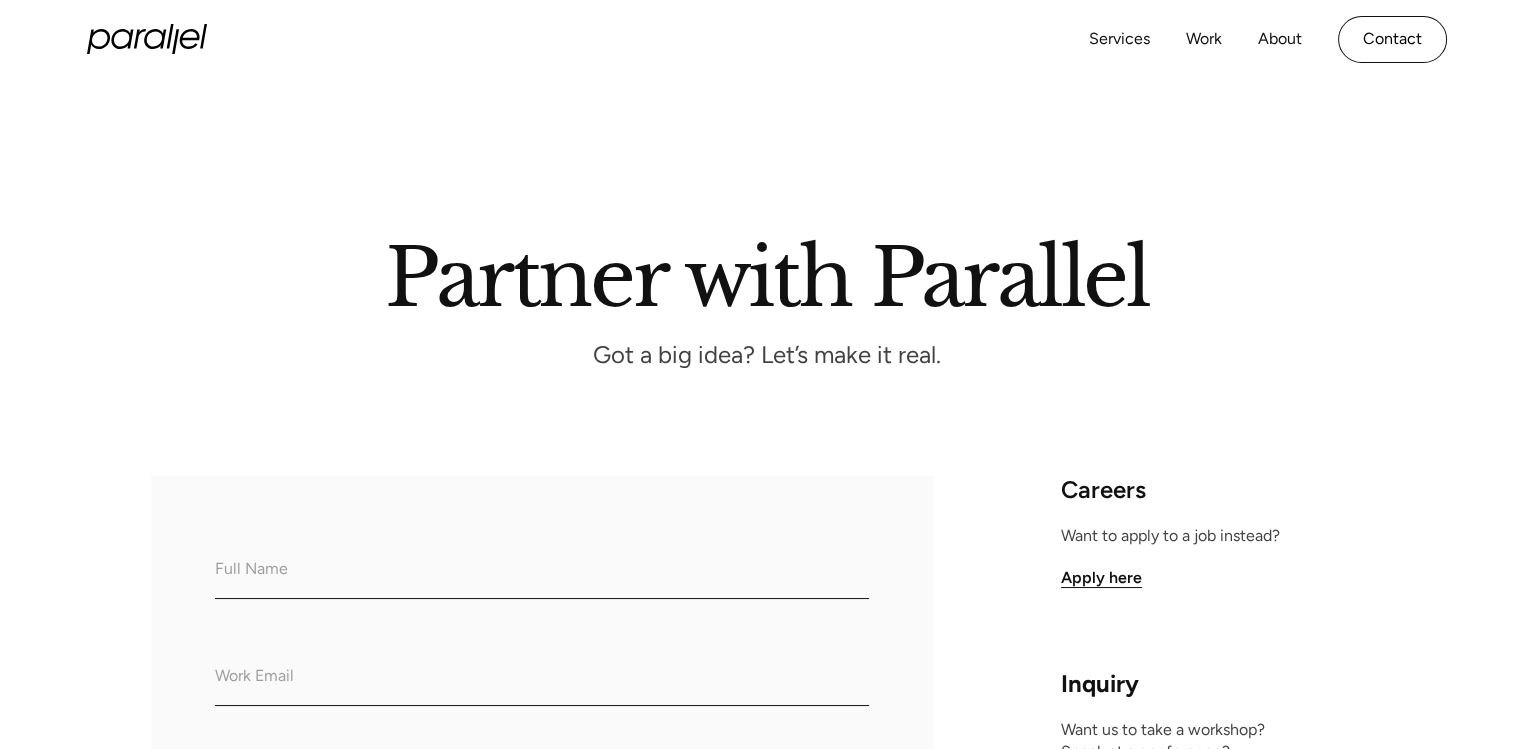 click on "Apply here" at bounding box center [1101, 578] 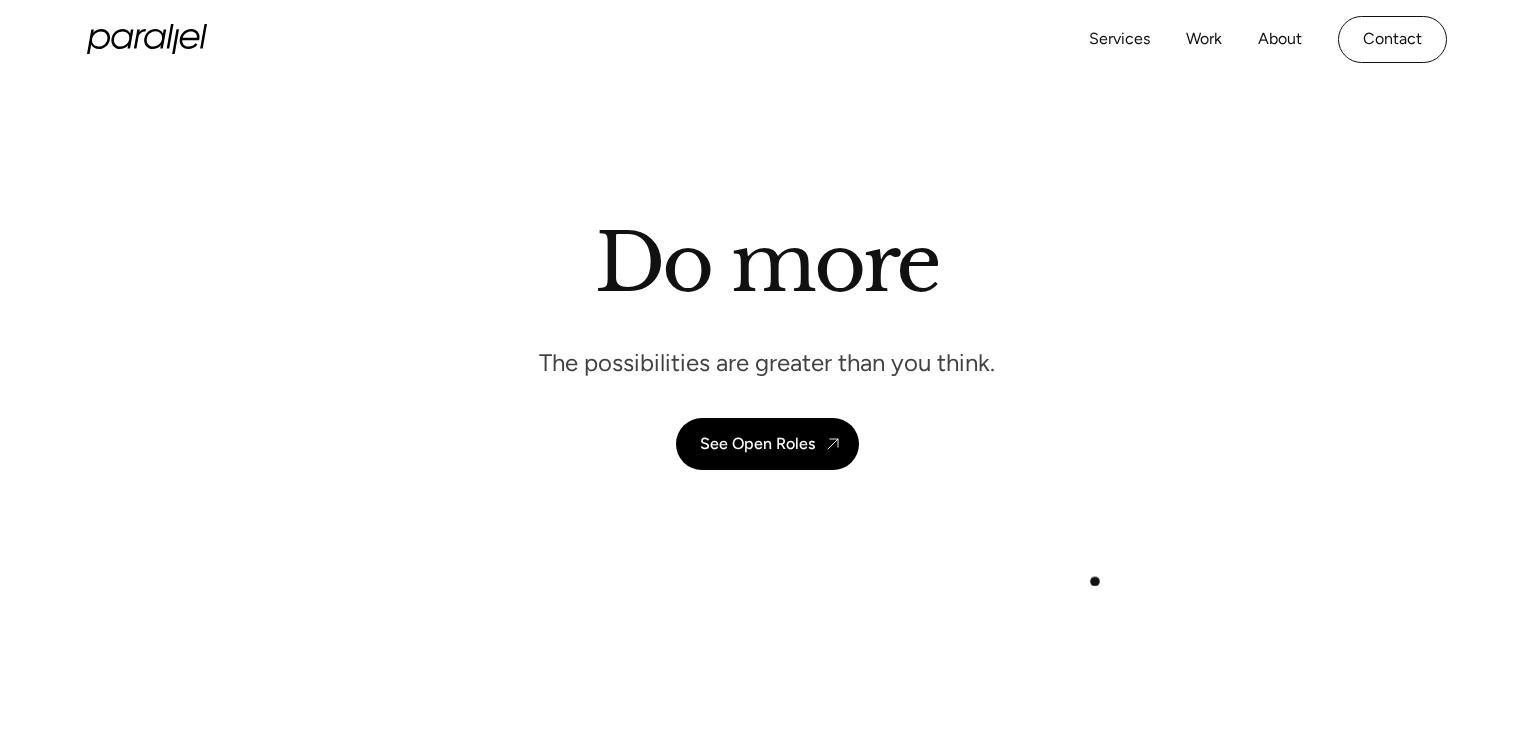 scroll, scrollTop: 0, scrollLeft: 0, axis: both 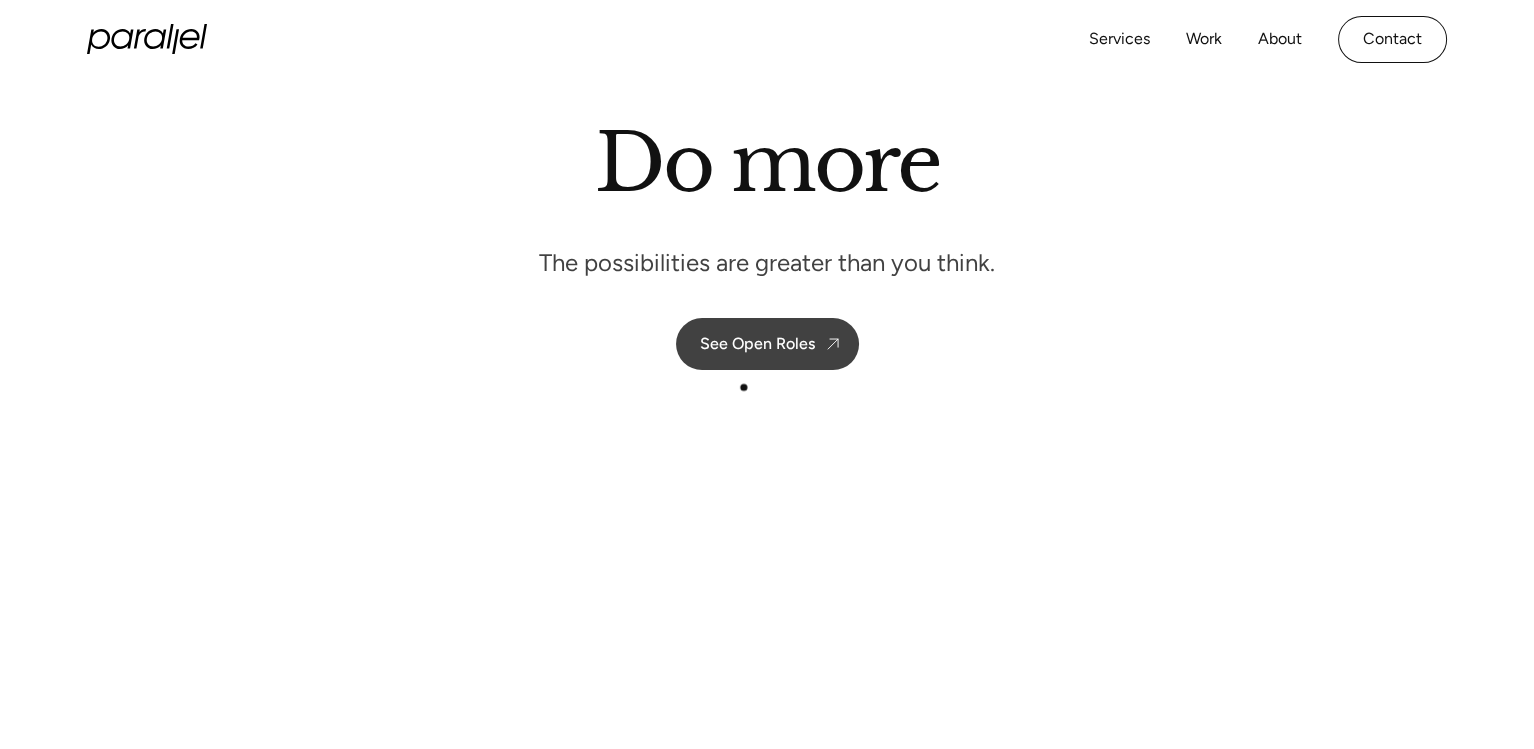 click on "See Open Roles" at bounding box center [767, 344] 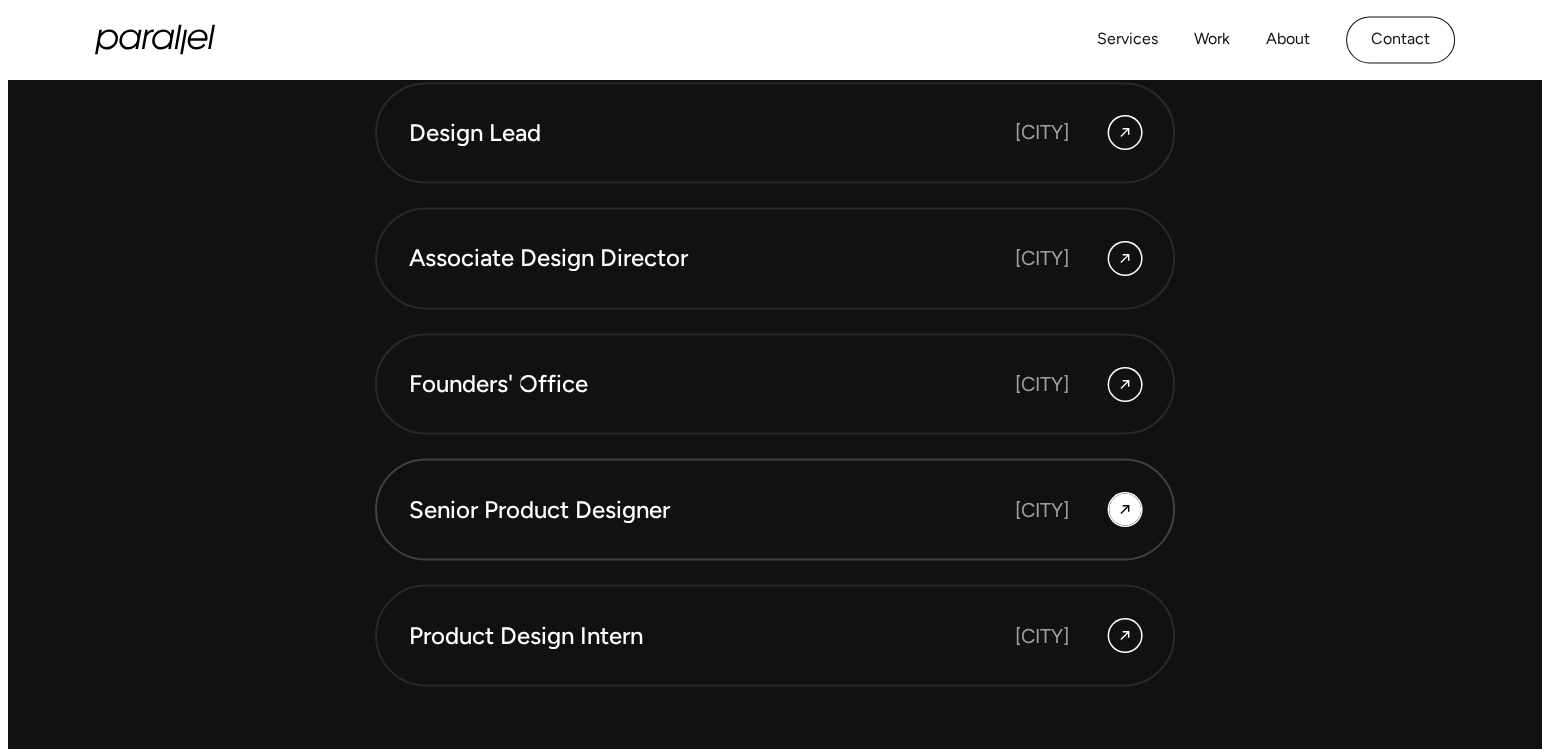 scroll, scrollTop: 5470, scrollLeft: 0, axis: vertical 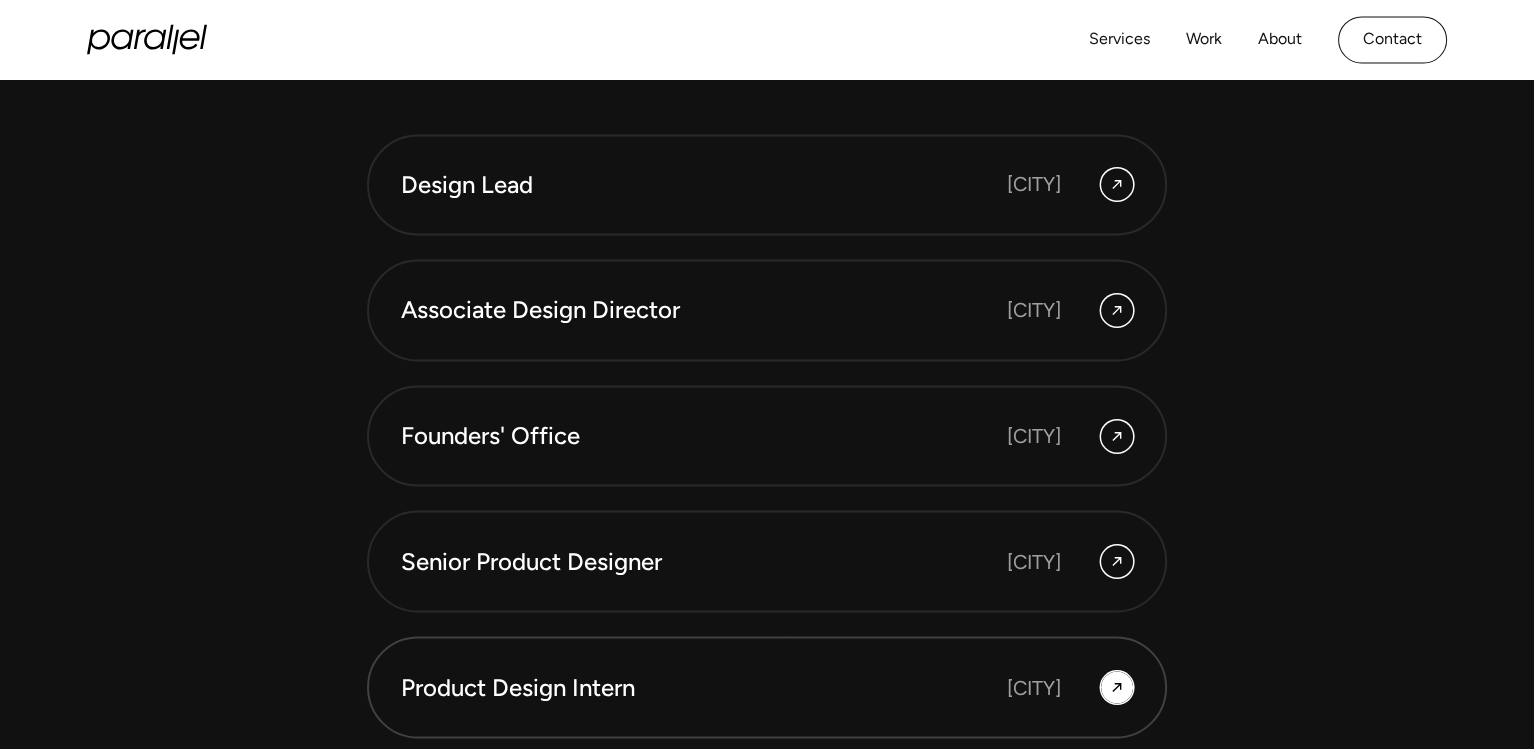 click on "Product Design Intern
[CITY]" at bounding box center (767, 687) 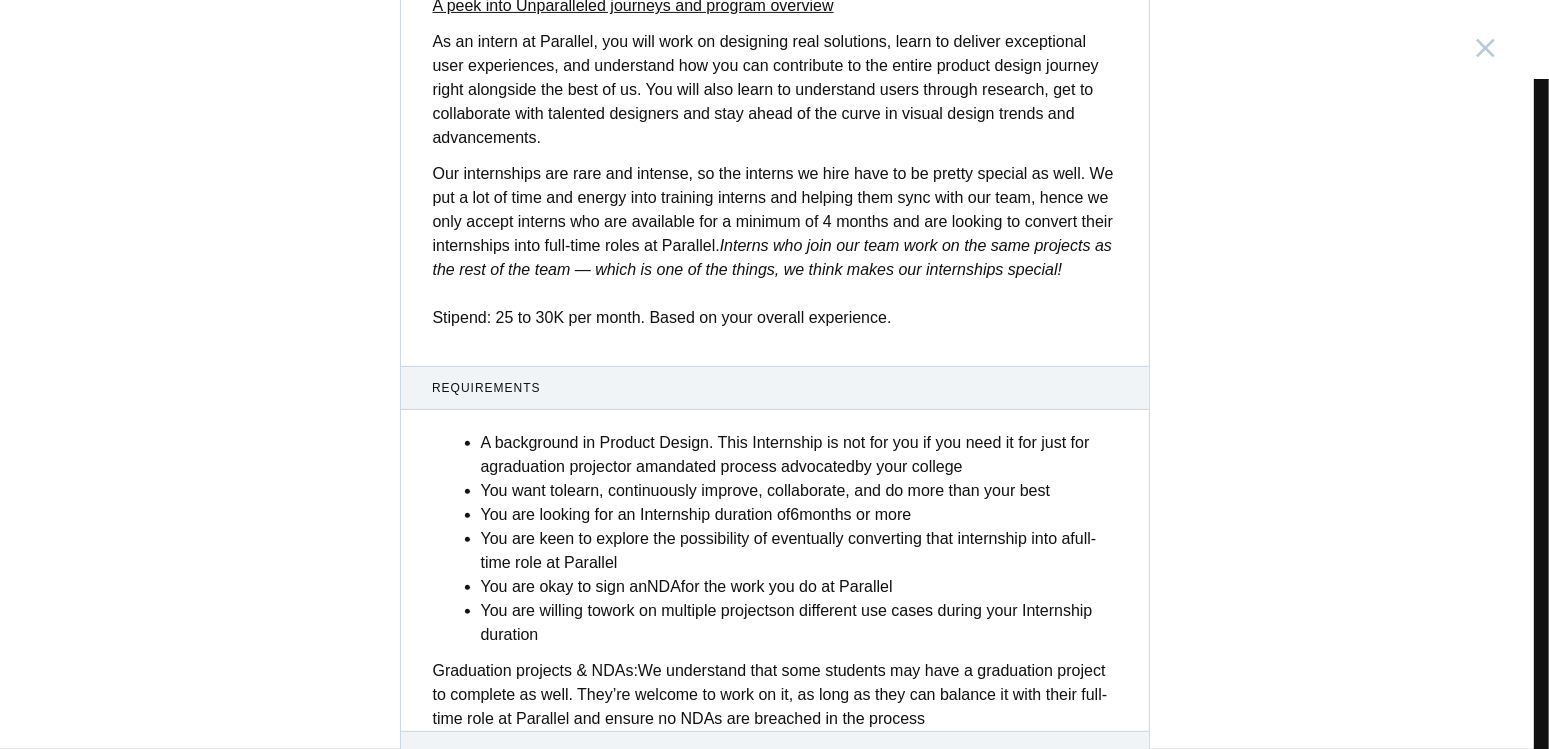 scroll, scrollTop: 364, scrollLeft: 0, axis: vertical 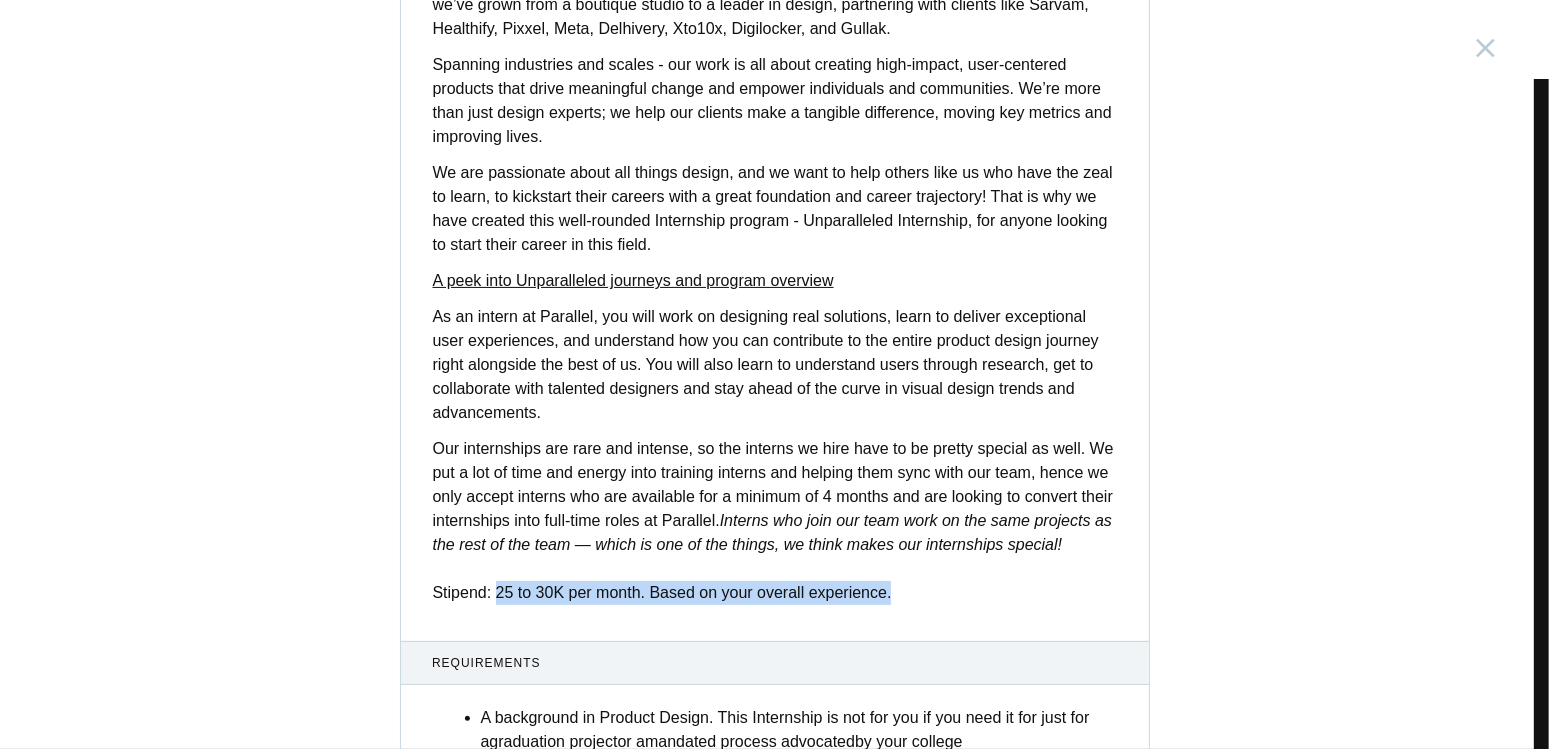 drag, startPoint x: 487, startPoint y: 589, endPoint x: 915, endPoint y: 590, distance: 428.00116 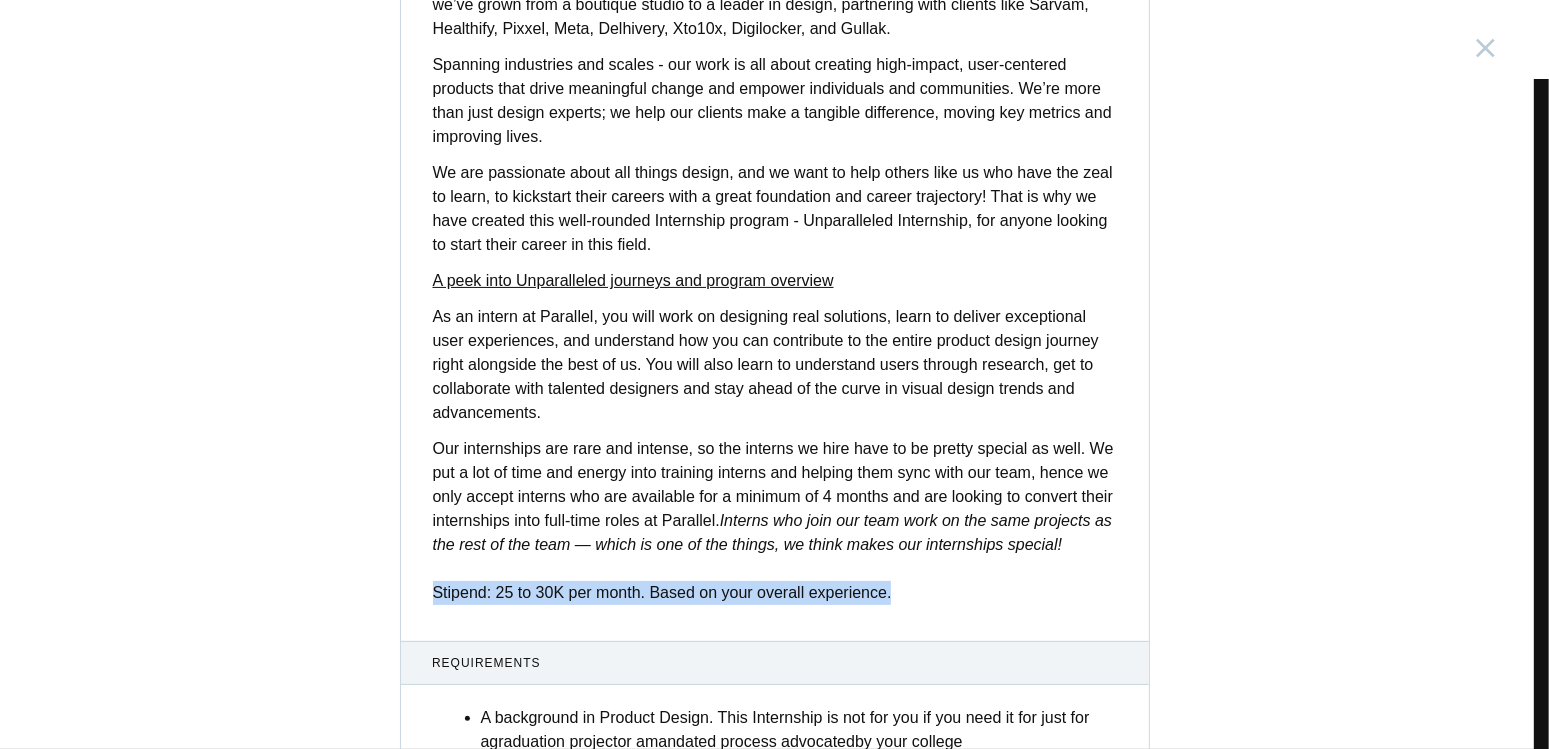 drag, startPoint x: 865, startPoint y: 592, endPoint x: 333, endPoint y: 610, distance: 532.30444 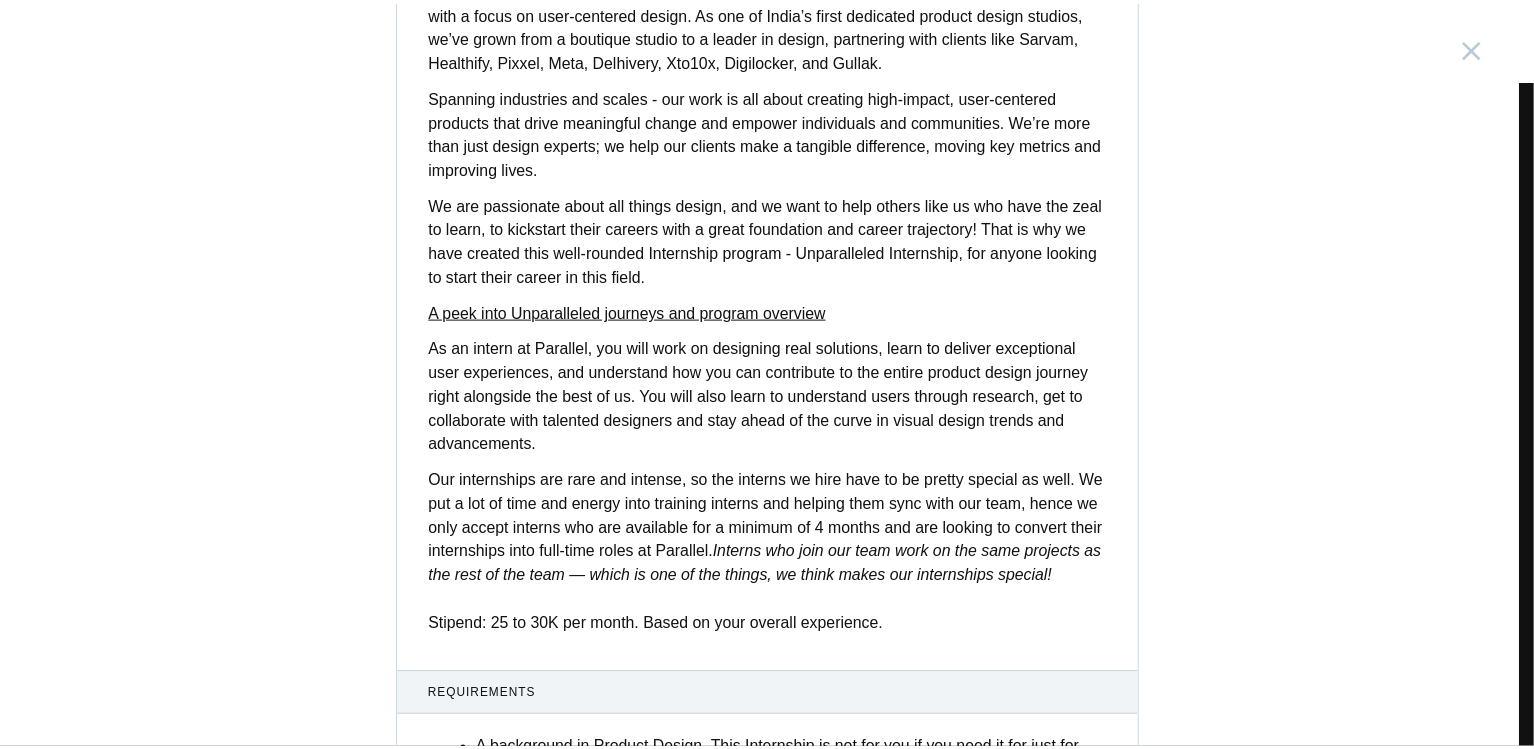 scroll, scrollTop: 0, scrollLeft: 0, axis: both 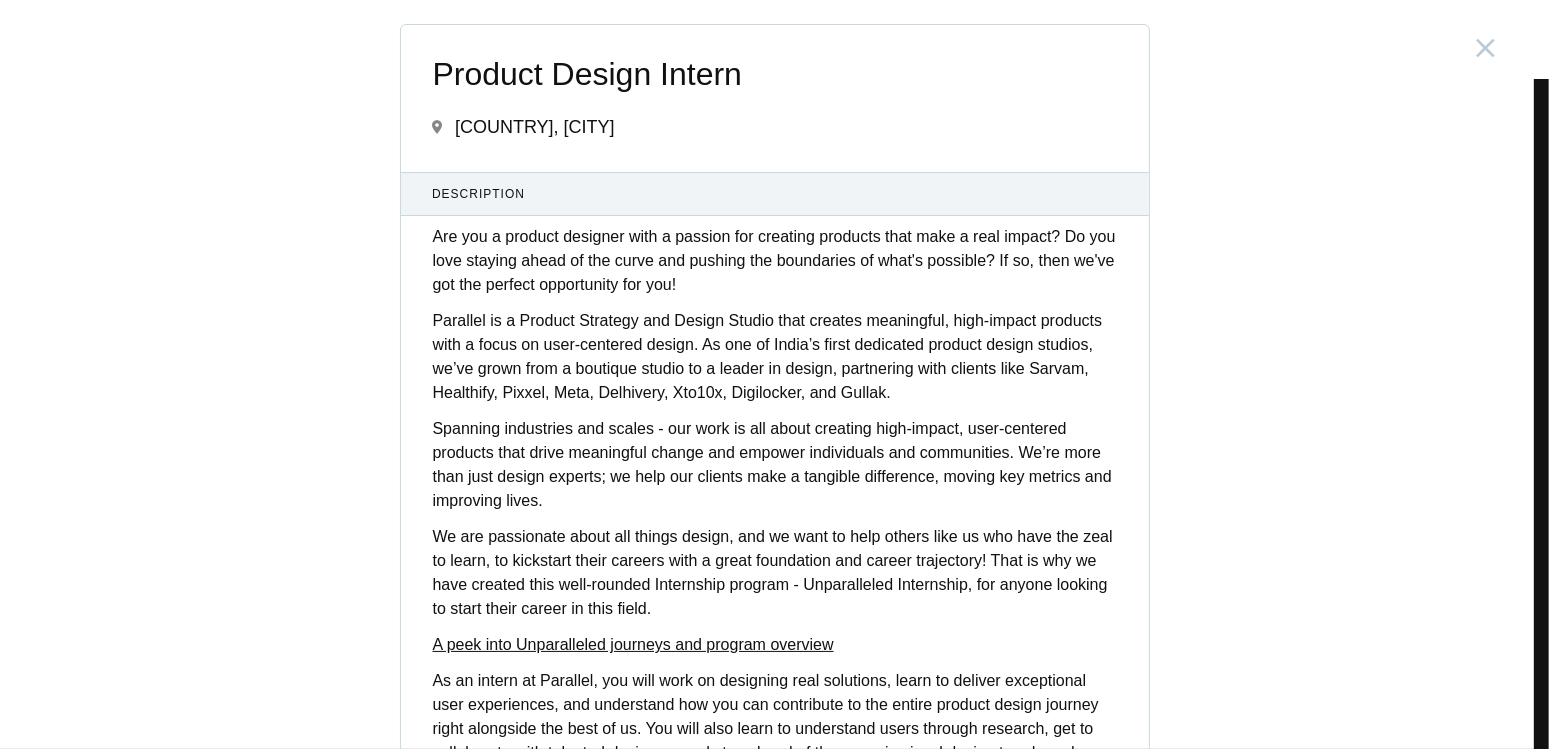 click at bounding box center (1486, 48) 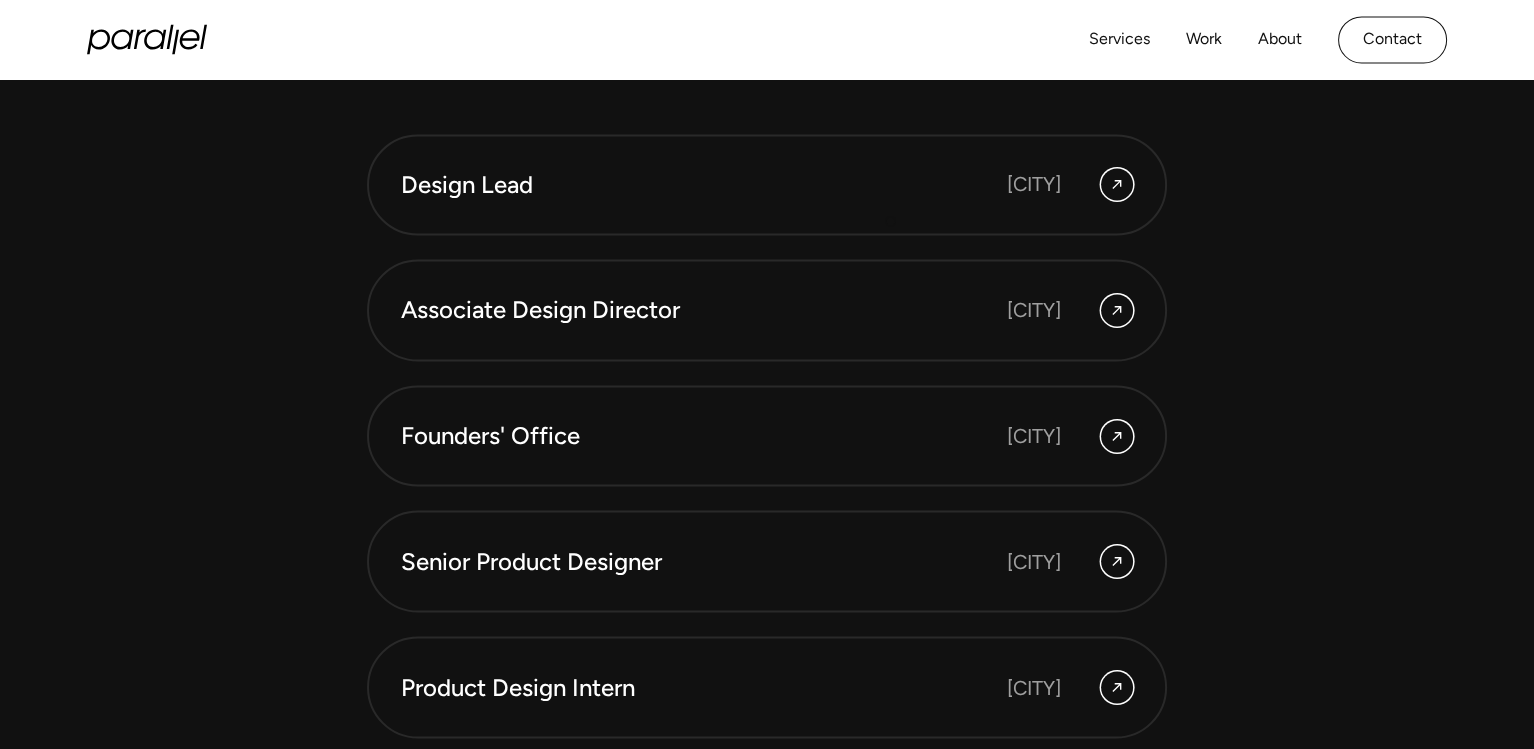 drag, startPoint x: 853, startPoint y: 249, endPoint x: 833, endPoint y: 245, distance: 20.396078 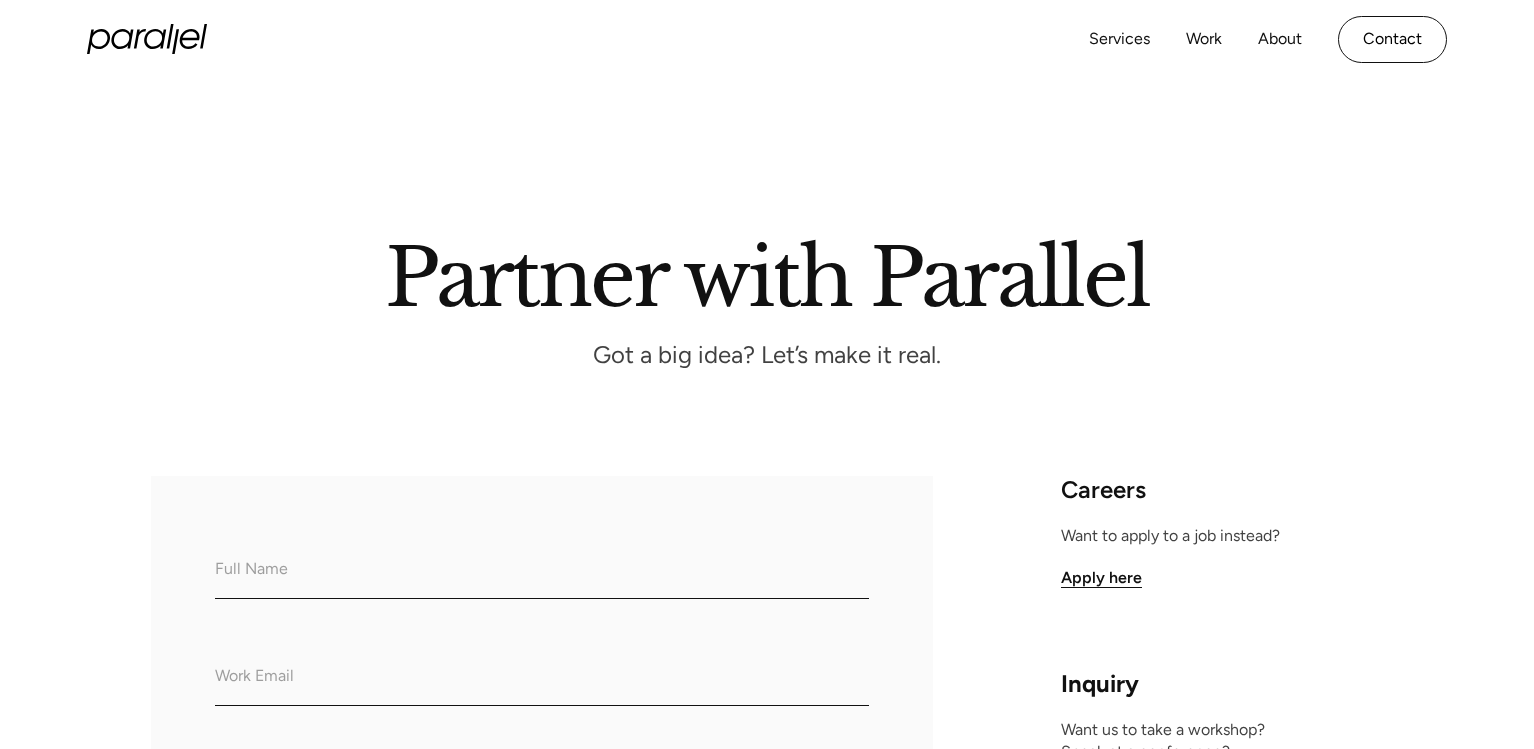 scroll, scrollTop: 0, scrollLeft: 0, axis: both 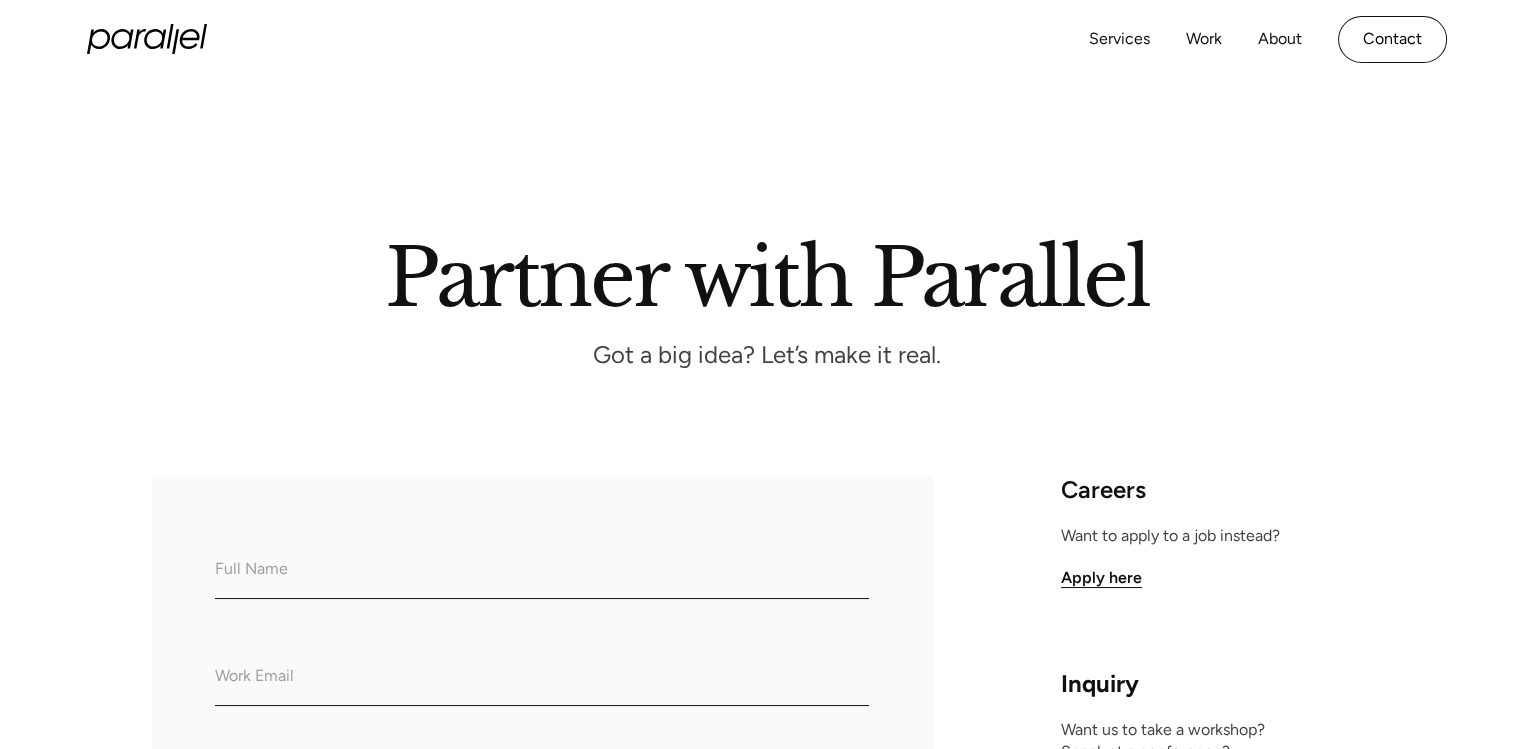 drag, startPoint x: 0, startPoint y: 0, endPoint x: 366, endPoint y: 321, distance: 486.82336 